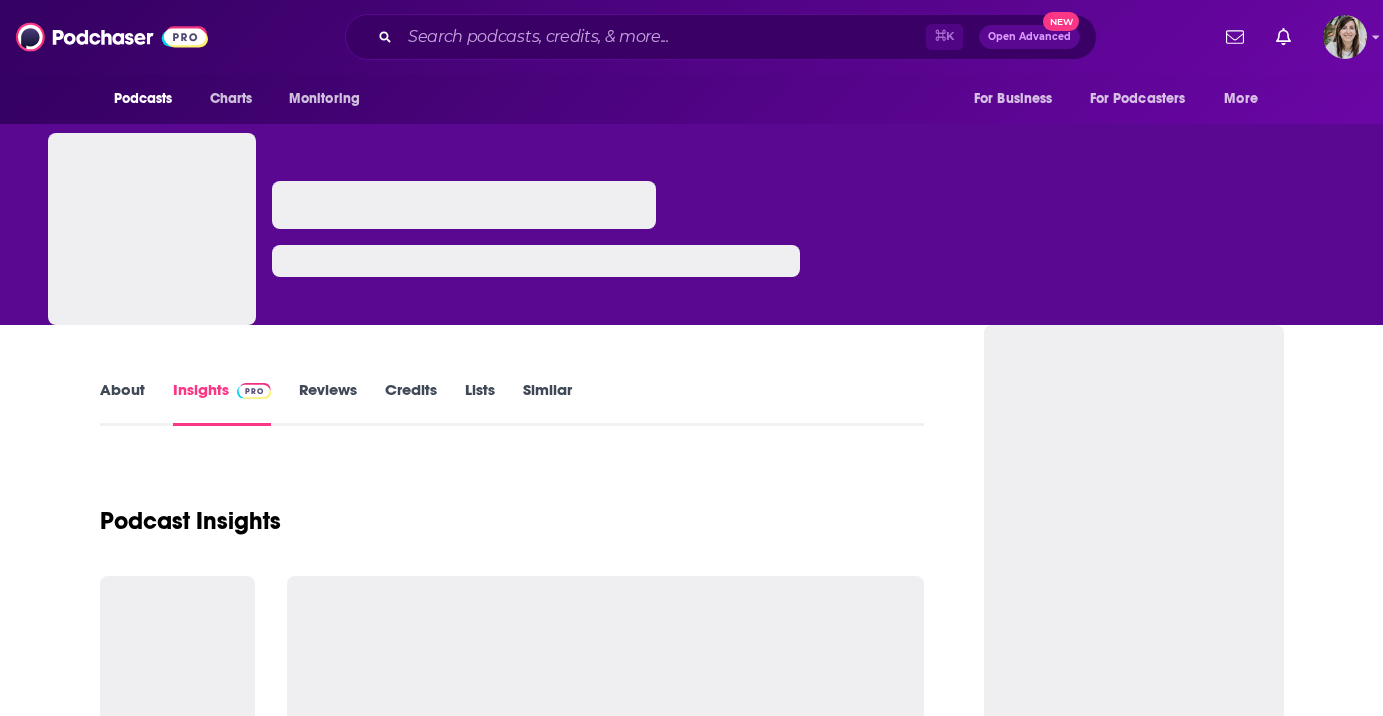 scroll, scrollTop: 0, scrollLeft: 0, axis: both 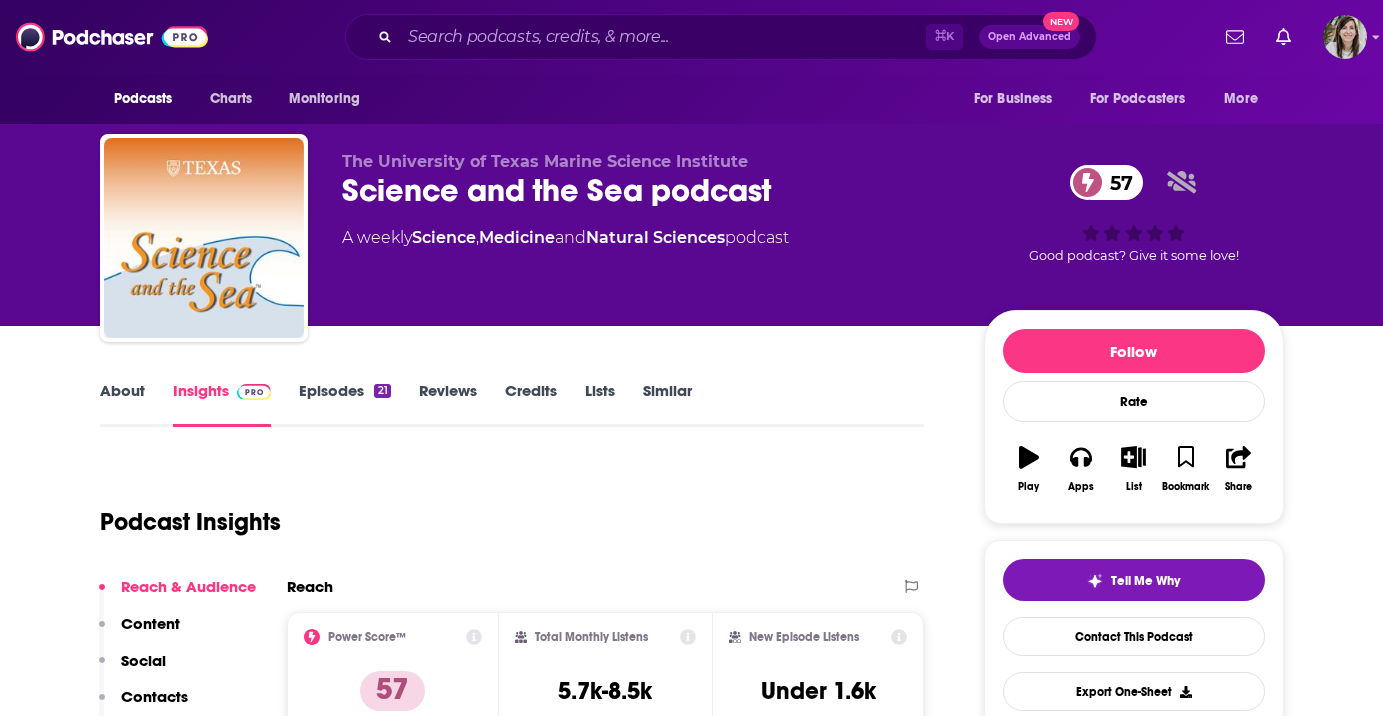 click on "About" at bounding box center [122, 404] 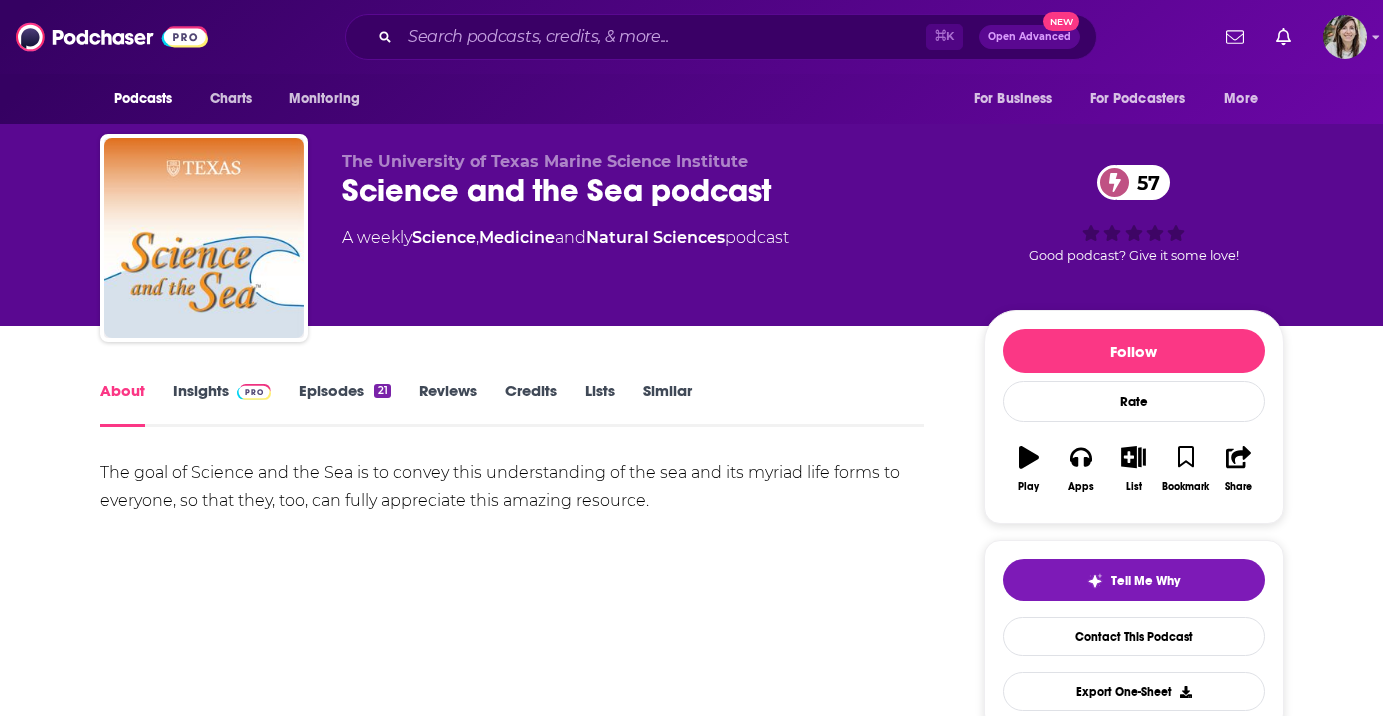 click on "The University of Texas Marine Science Institute" at bounding box center (545, 161) 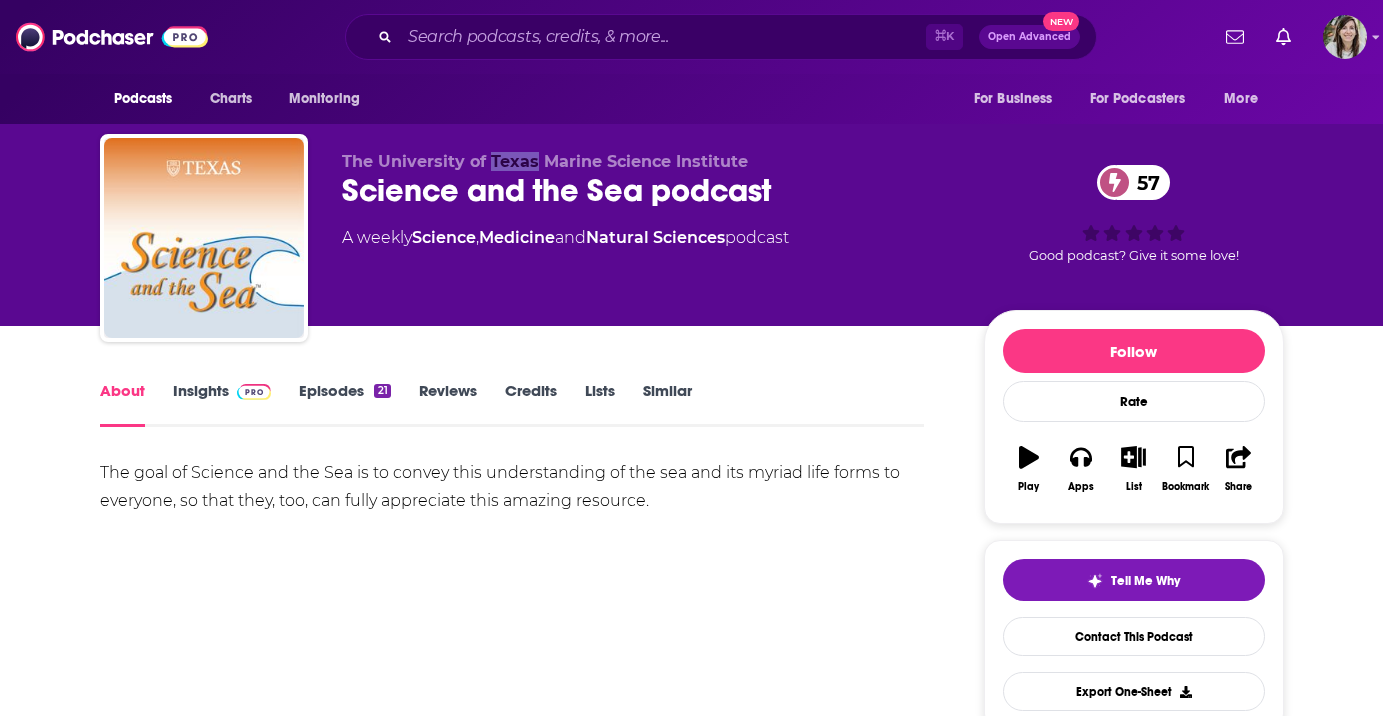 click on "The University of Texas Marine Science Institute" at bounding box center [545, 161] 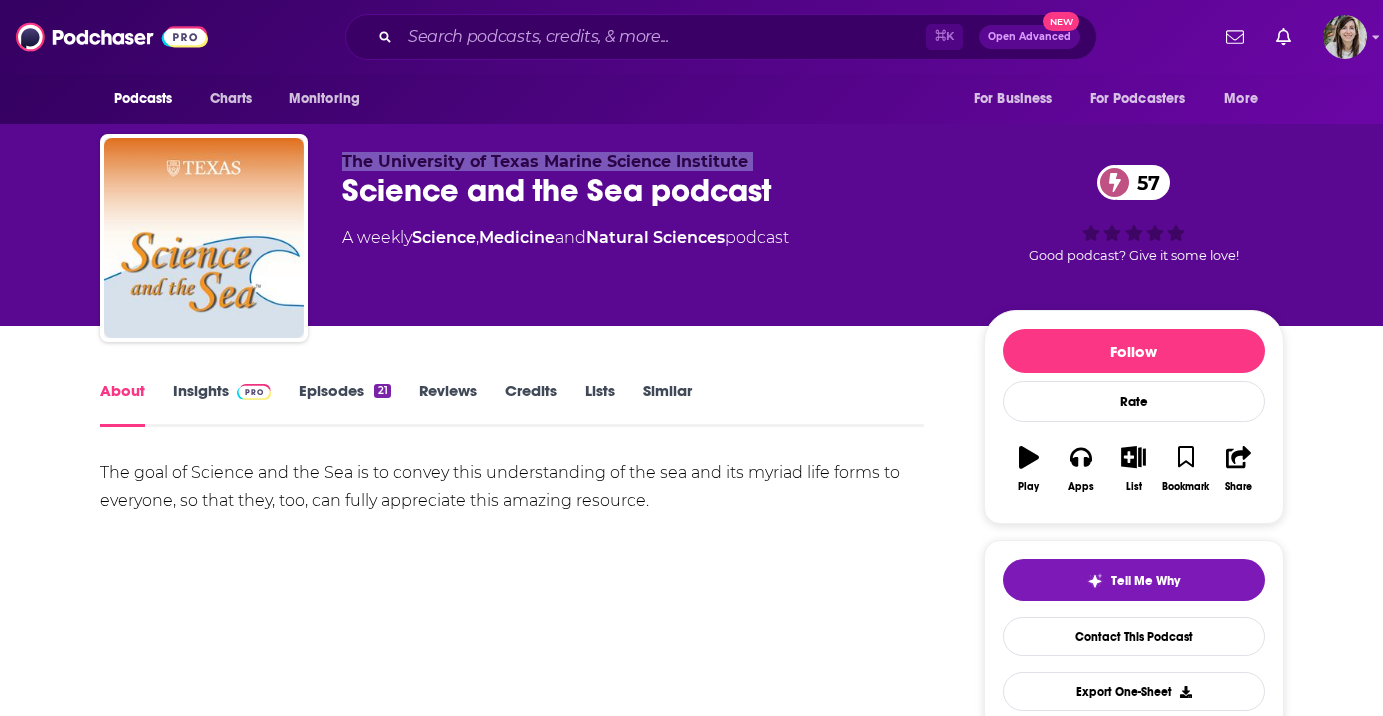 click on "The University of Texas Marine Science Institute" at bounding box center [545, 161] 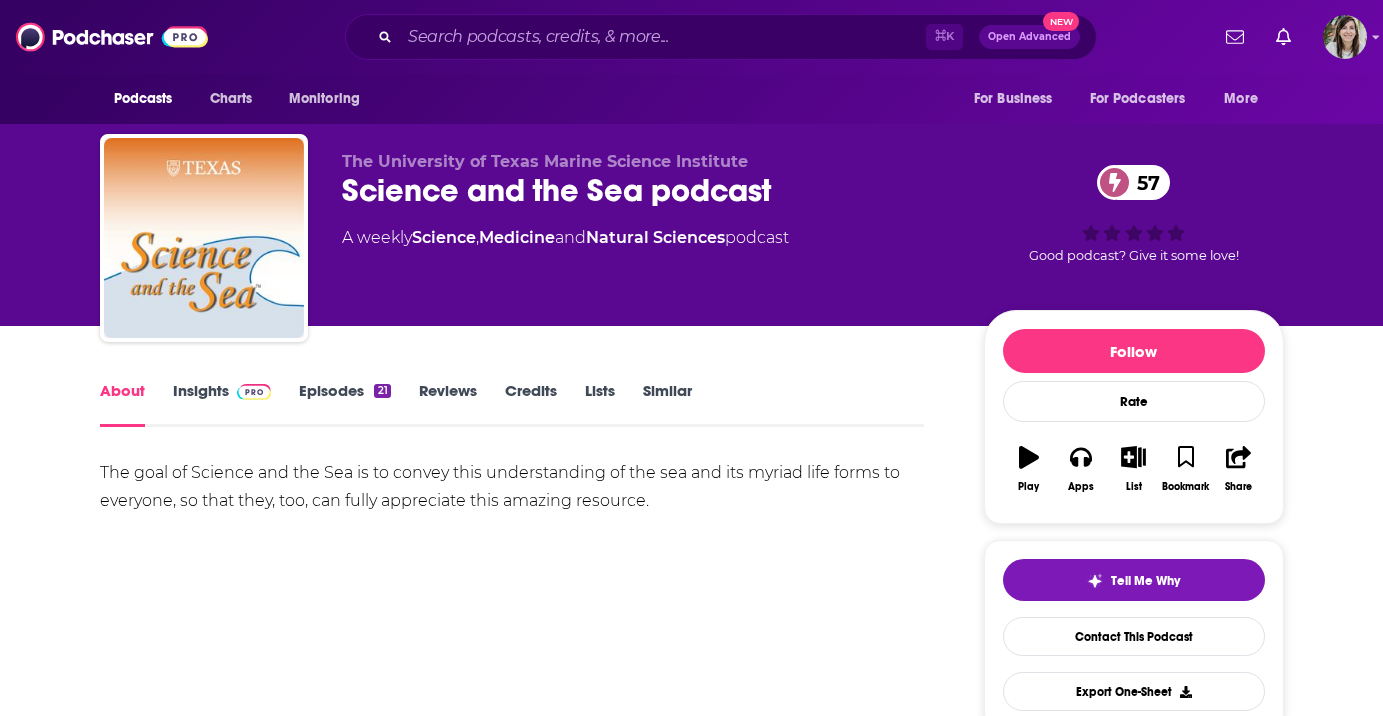 click on "Science and the Sea podcast 57" at bounding box center [647, 190] 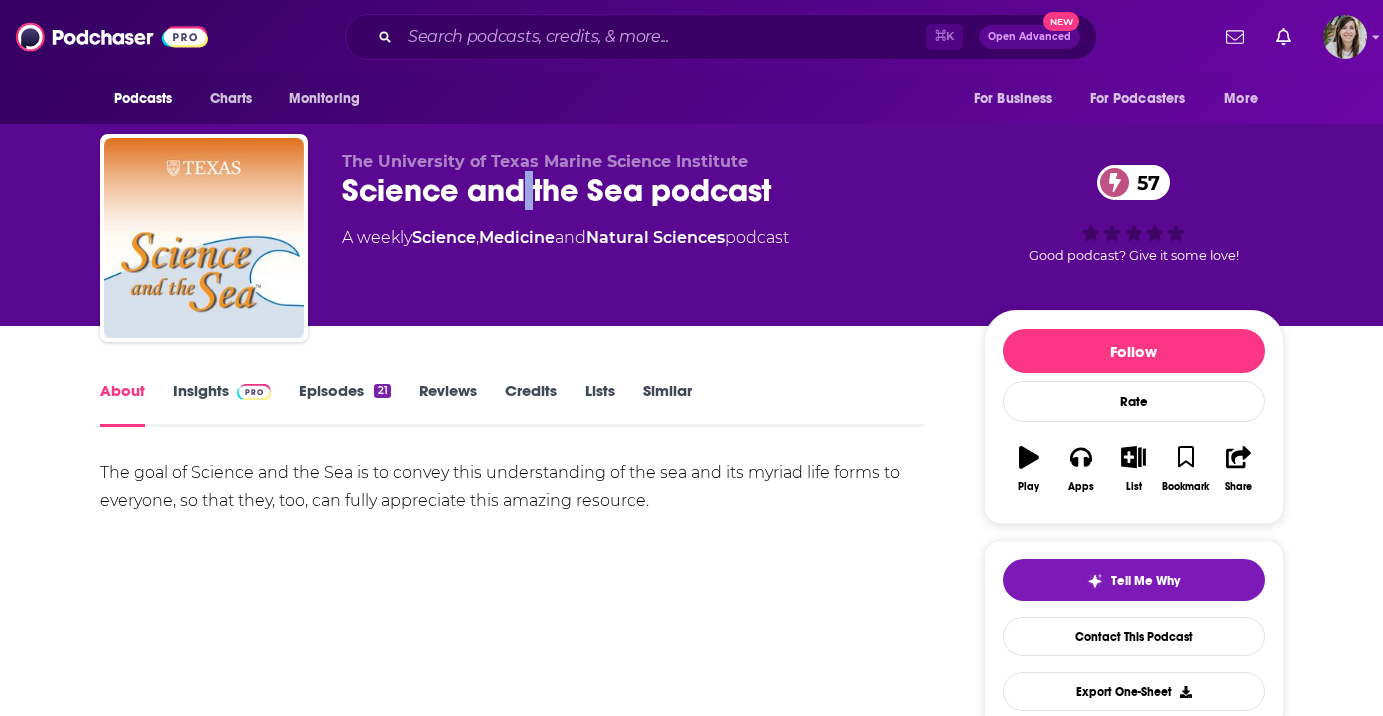 click on "Science and the Sea podcast 57" at bounding box center (647, 190) 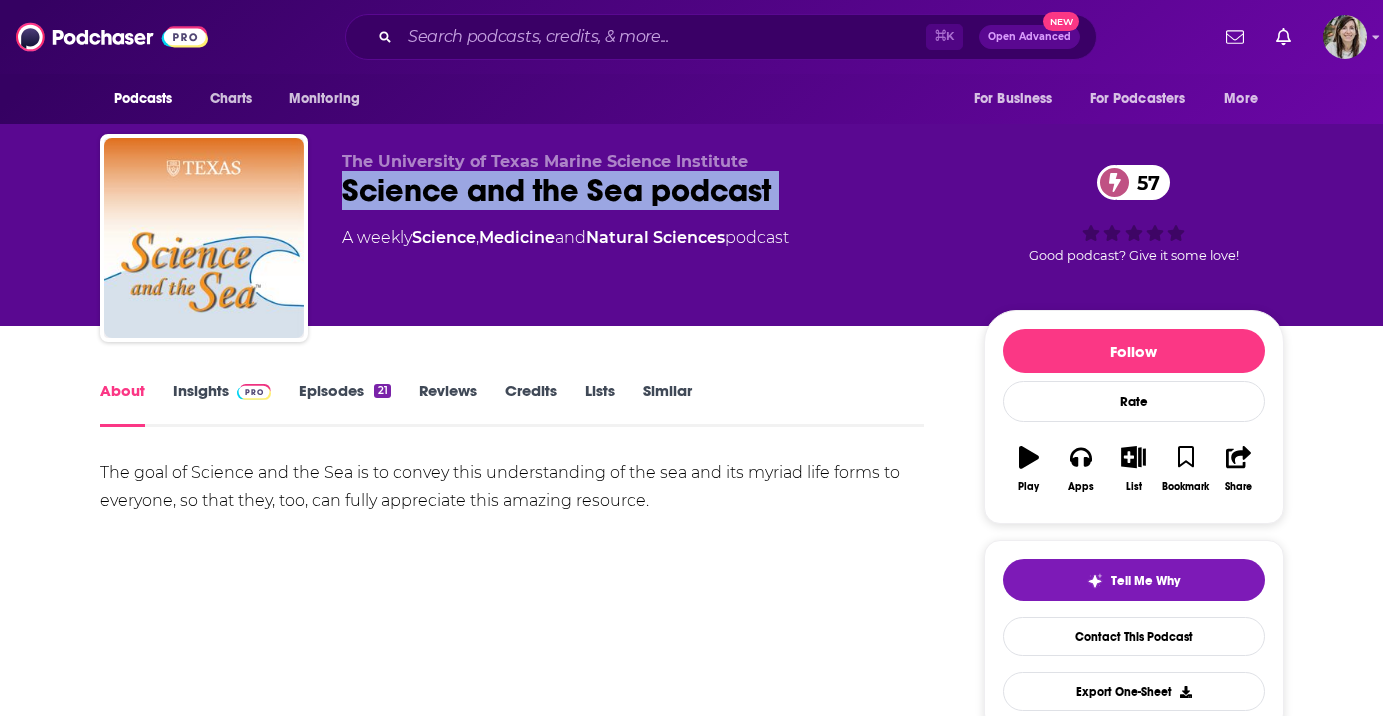 click on "Science and the Sea podcast 57" at bounding box center [647, 190] 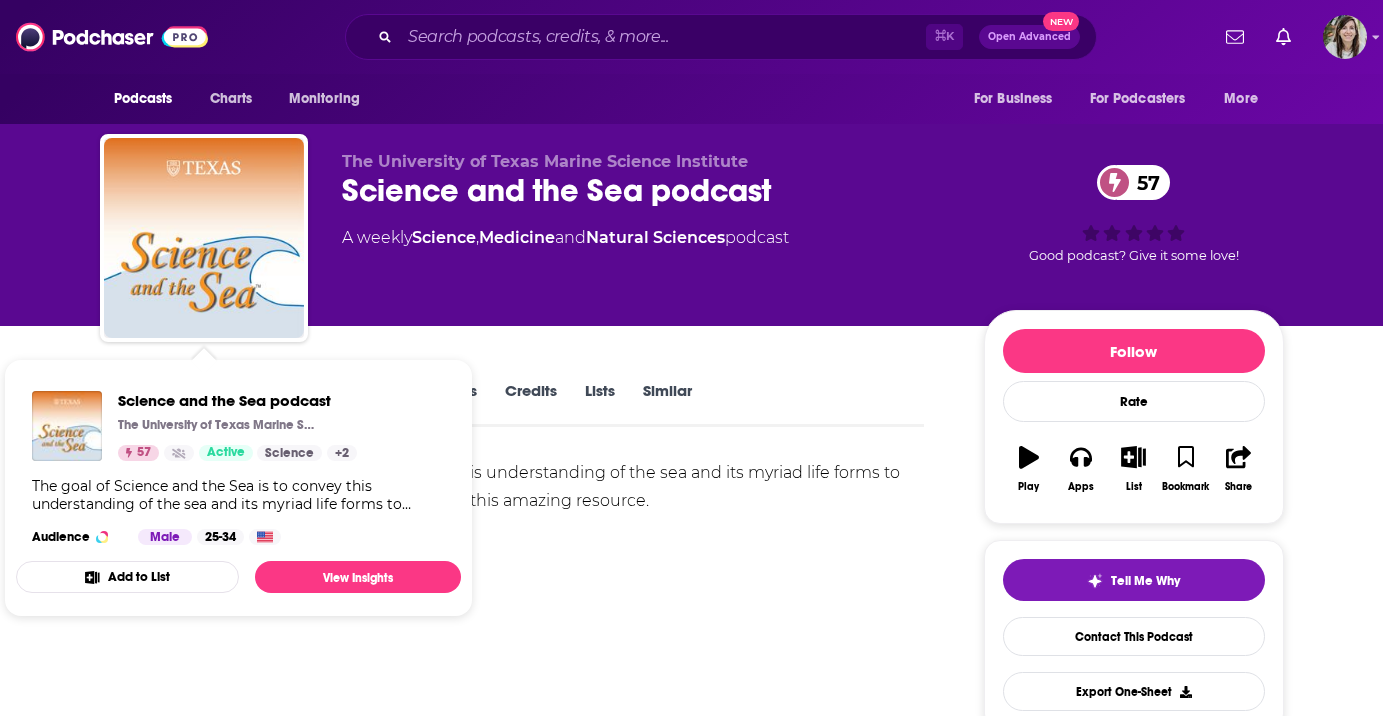 click on "The goal of Science and the Sea is to convey this understanding of the sea and its myriad life forms to everyone, so that they, too, can fully appreciate this amazing resource." at bounding box center [512, 529] 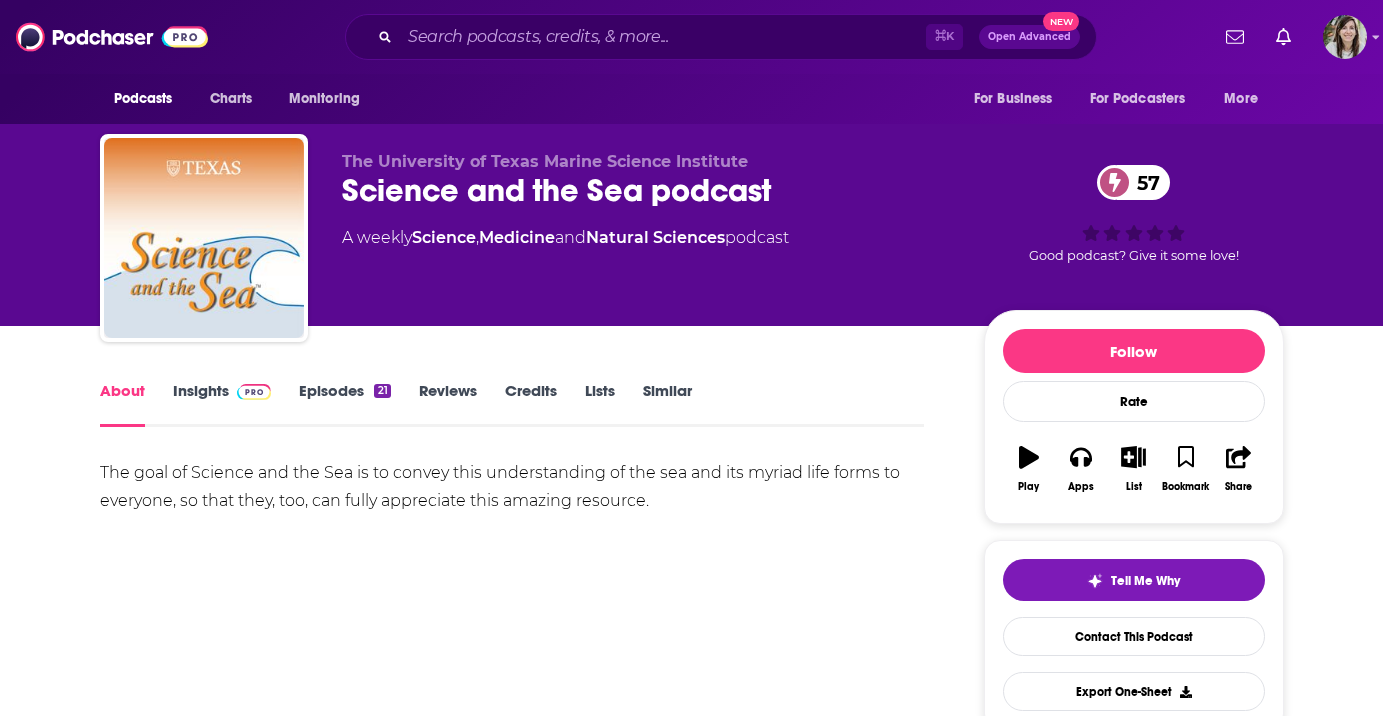 click on "The goal of Science and the Sea is to convey this understanding of the sea and its myriad life forms to everyone, so that they, too, can fully appreciate this amazing resource." at bounding box center (512, 529) 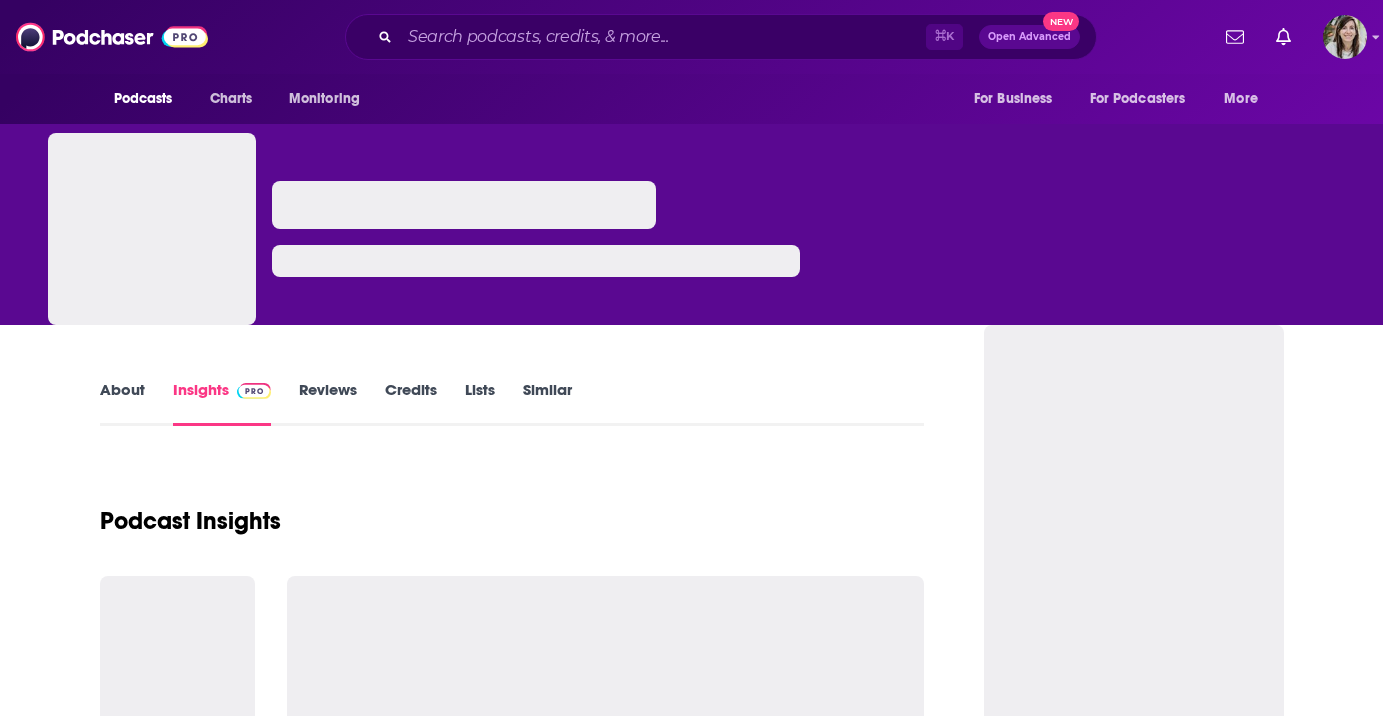 scroll, scrollTop: 0, scrollLeft: 0, axis: both 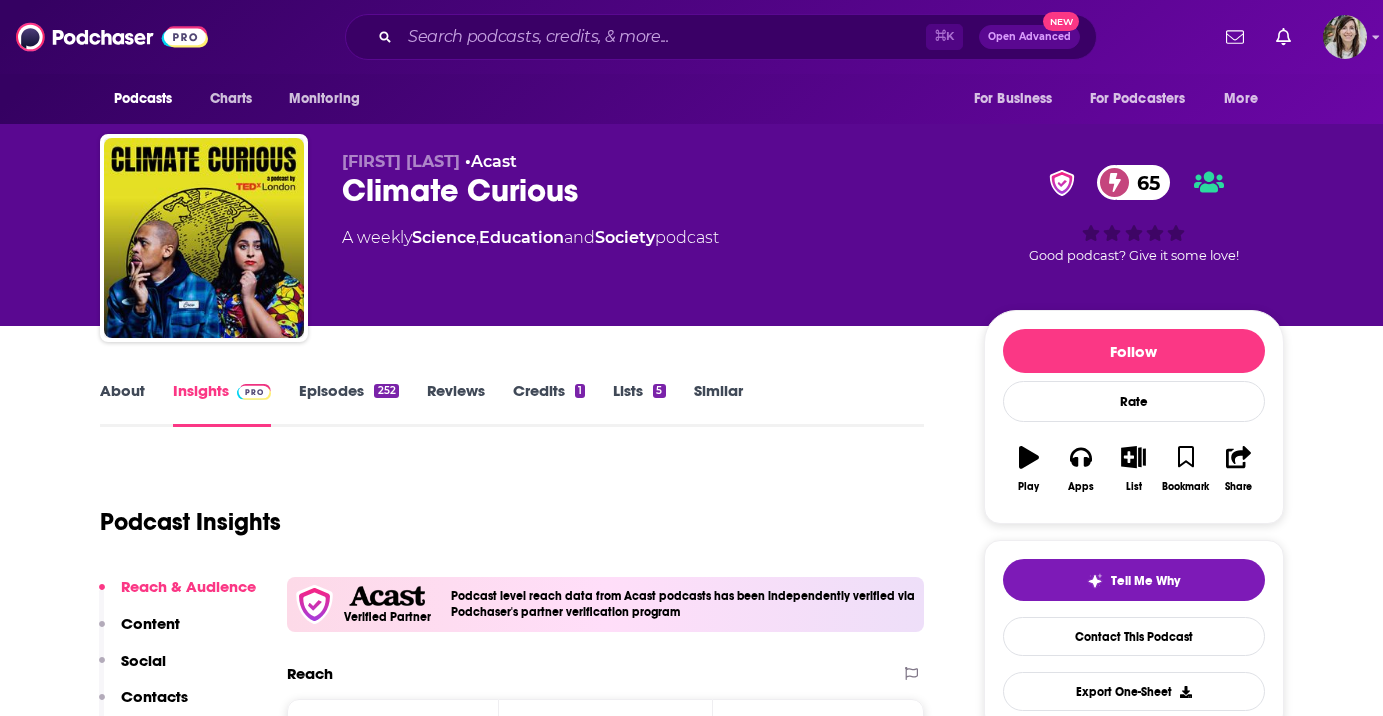 drag, startPoint x: 599, startPoint y: 198, endPoint x: 550, endPoint y: 197, distance: 49.010204 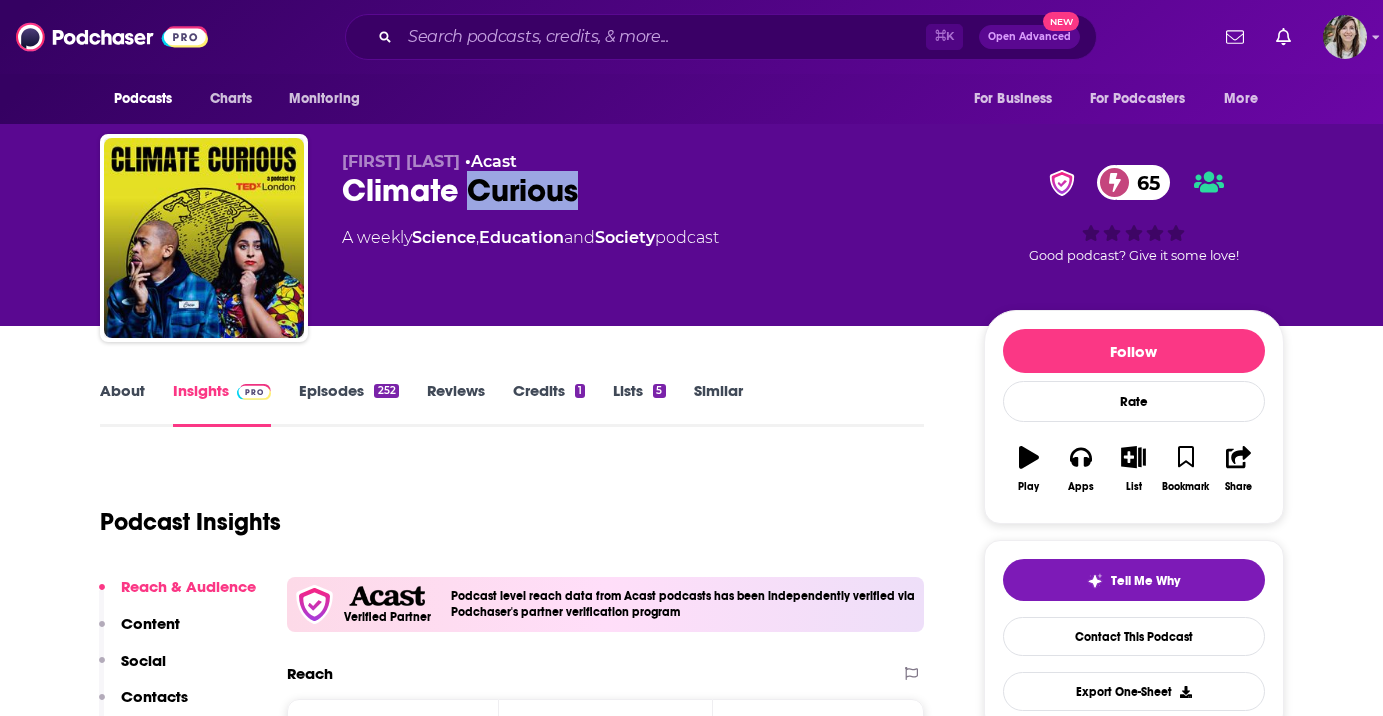 click on "Climate Curious 65" at bounding box center [647, 190] 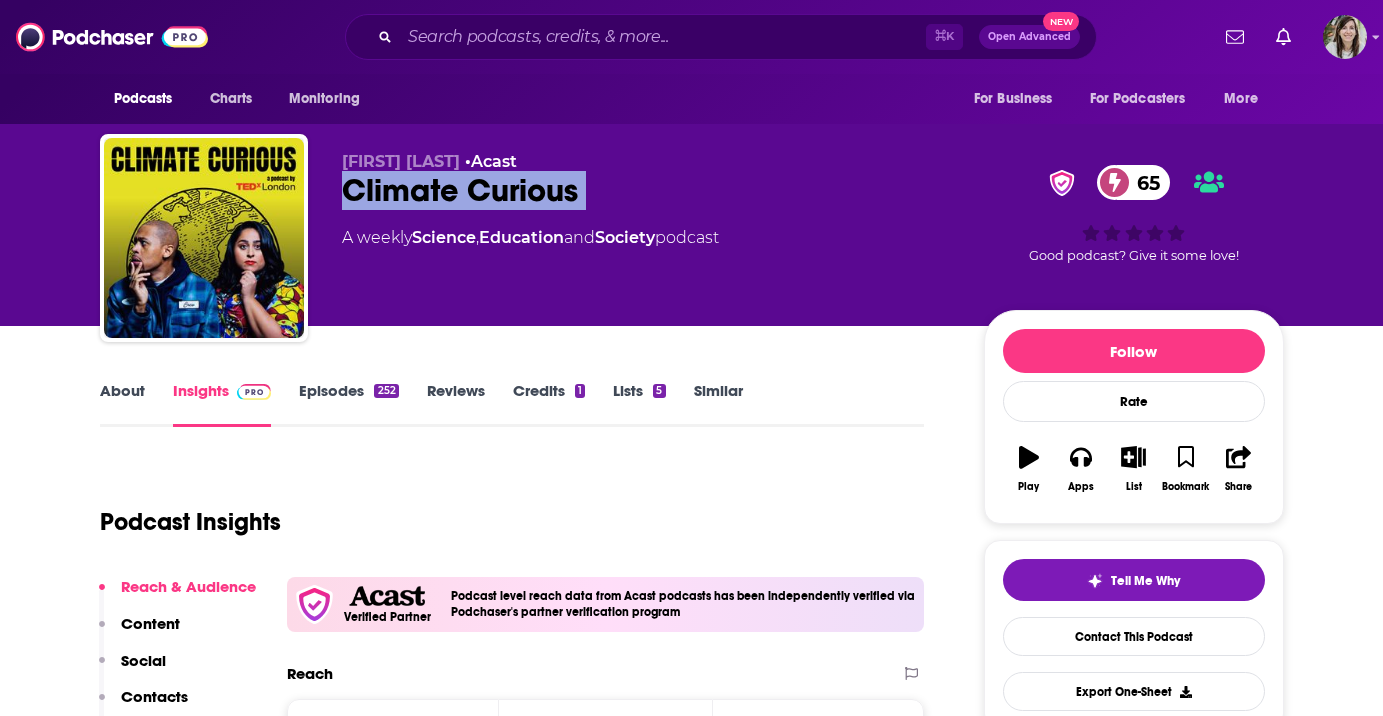 click on "Climate Curious 65" at bounding box center (647, 190) 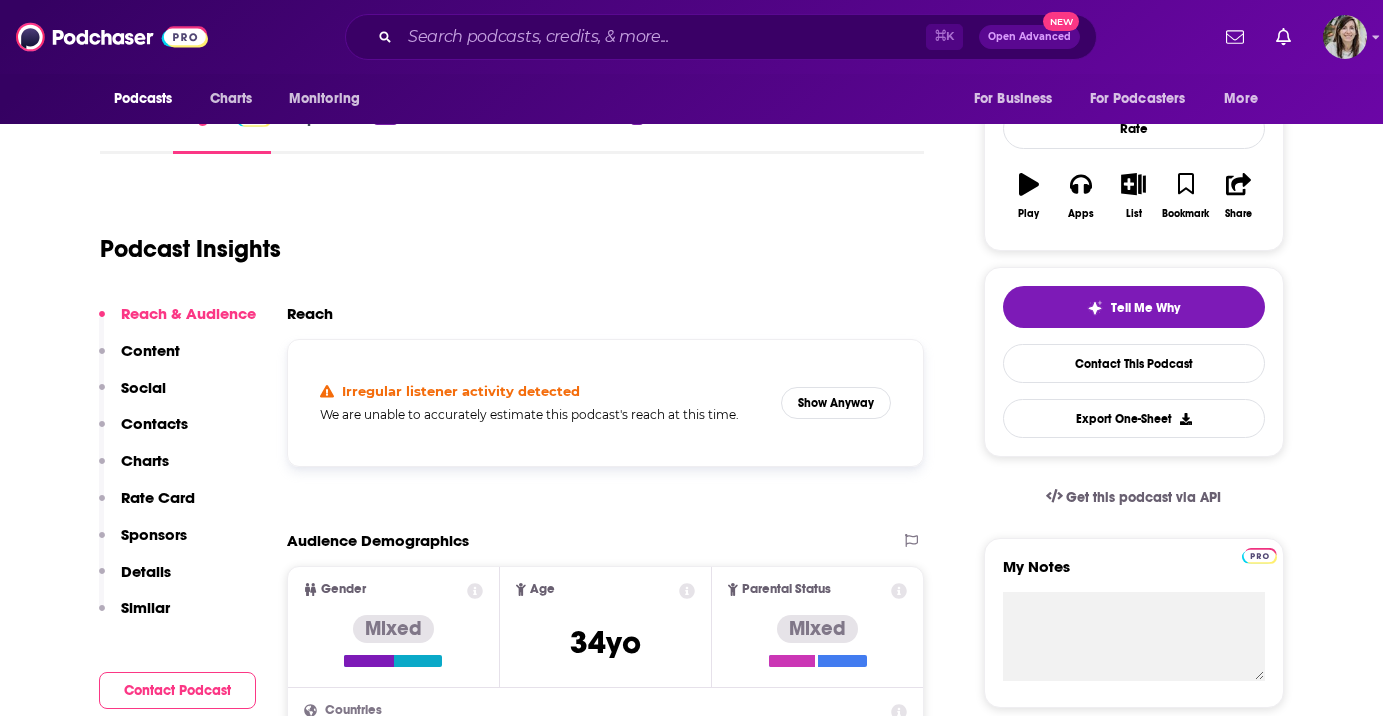 scroll, scrollTop: 324, scrollLeft: 0, axis: vertical 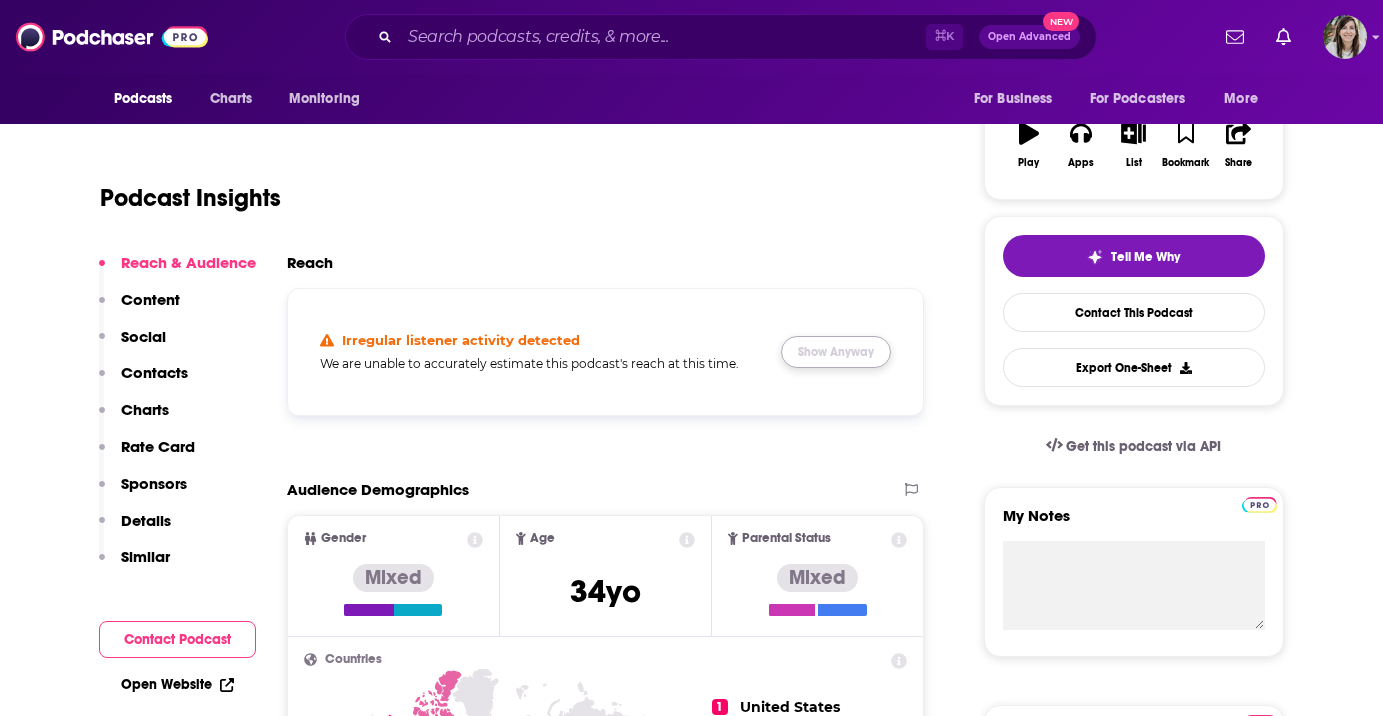 click on "Show Anyway" at bounding box center (836, 352) 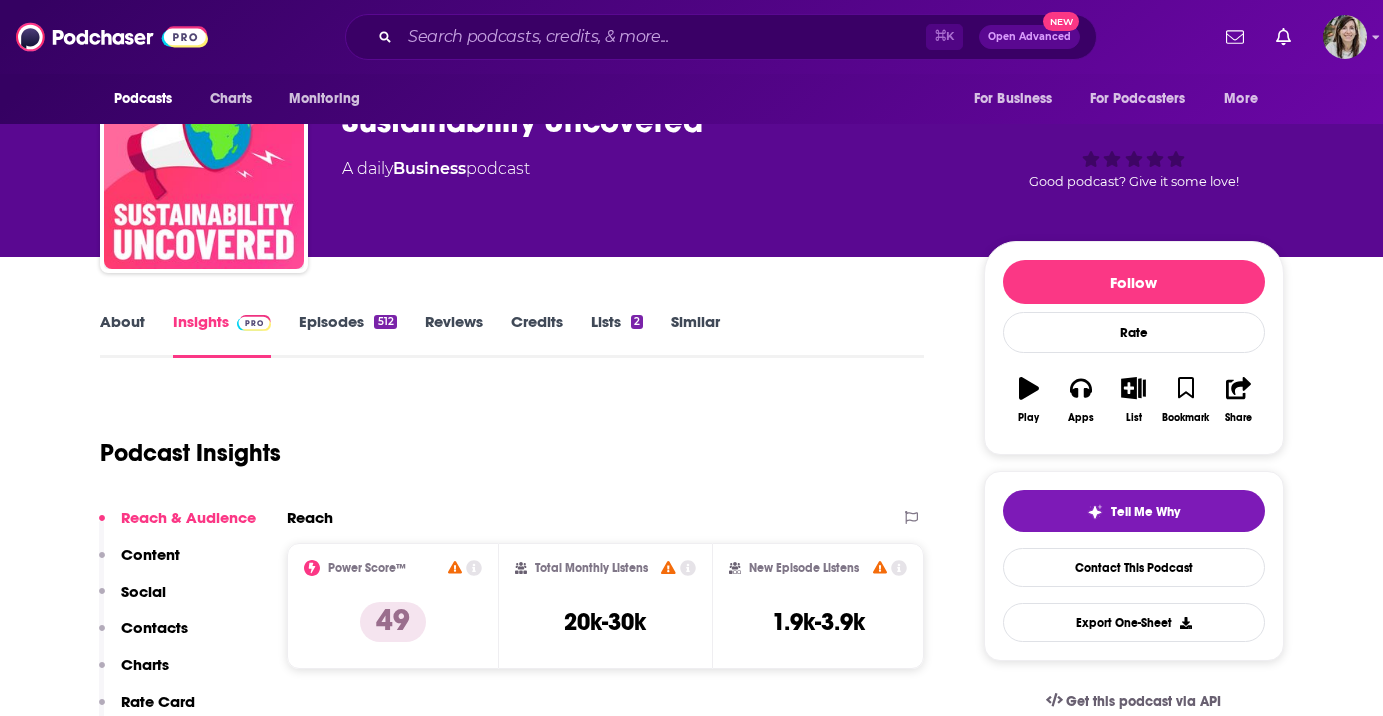 scroll, scrollTop: 0, scrollLeft: 0, axis: both 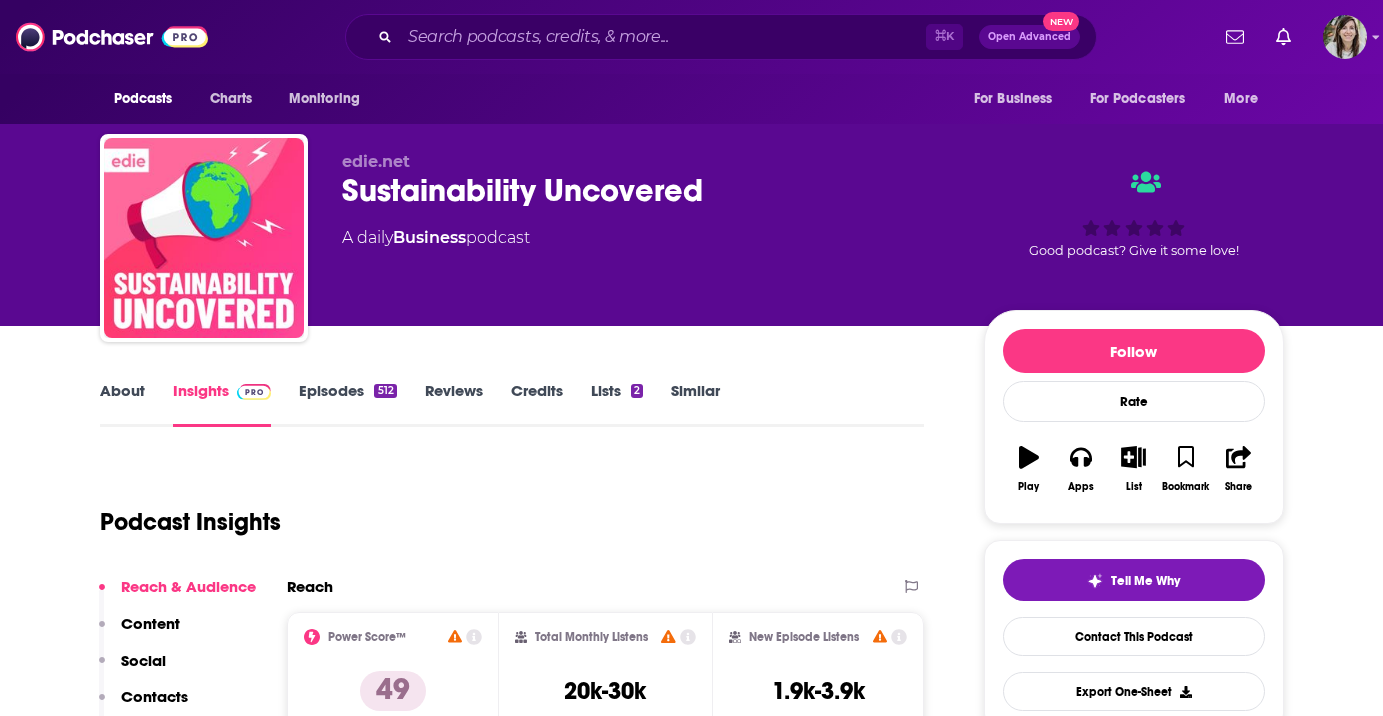 click on "Sustainability Uncovered" at bounding box center (647, 190) 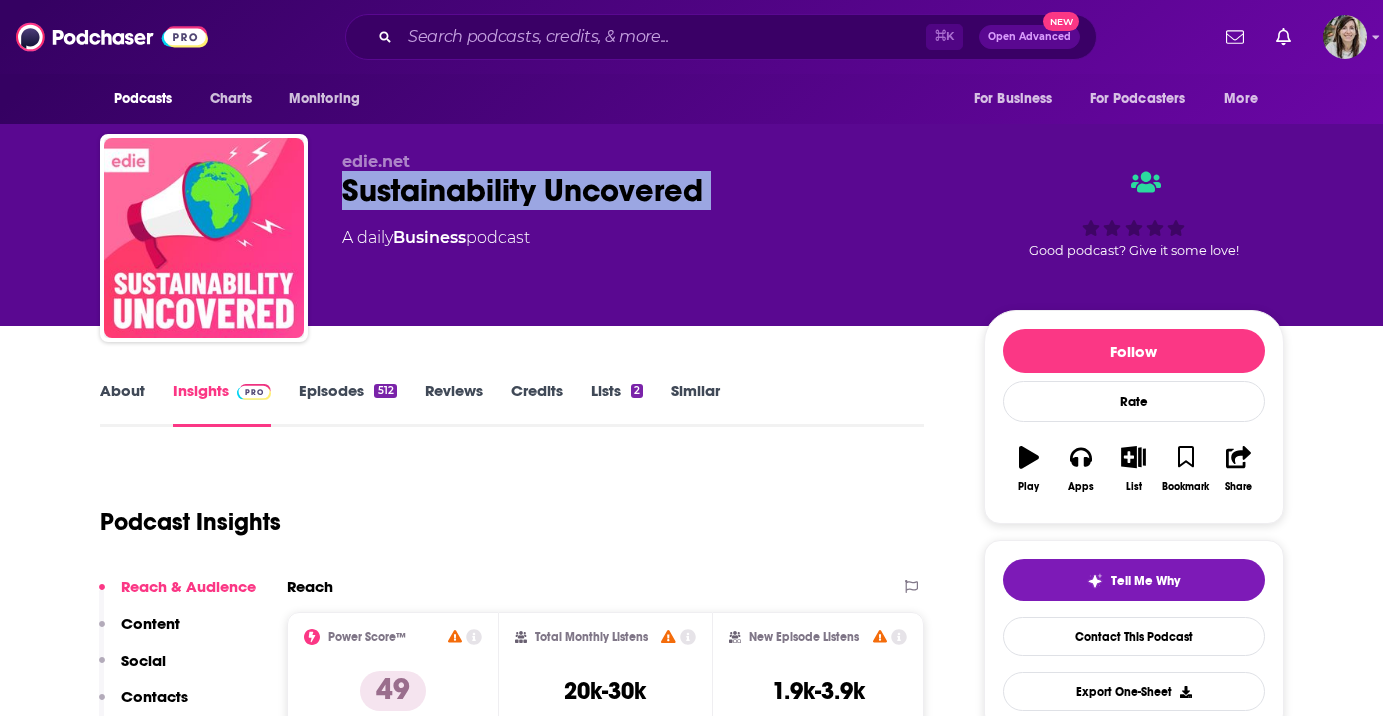 click on "Sustainability Uncovered" at bounding box center (647, 190) 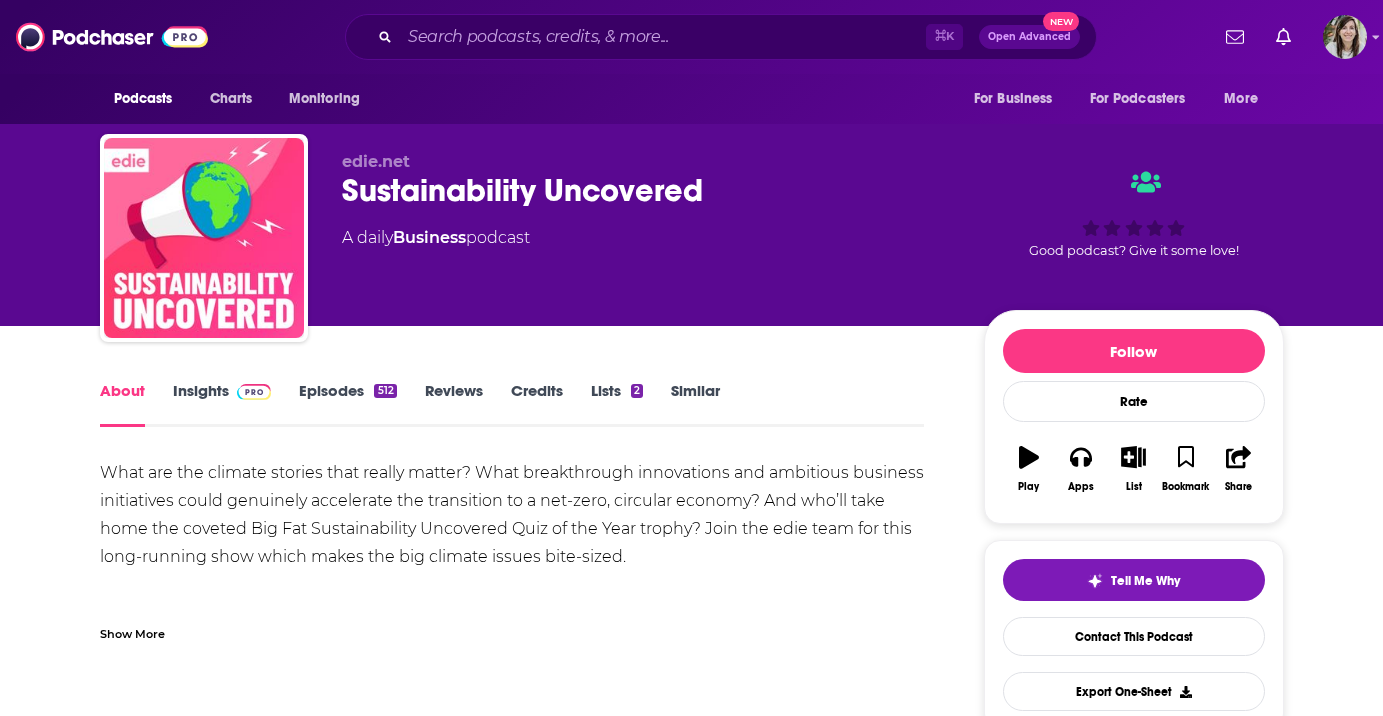 click on "Show More" at bounding box center [132, 632] 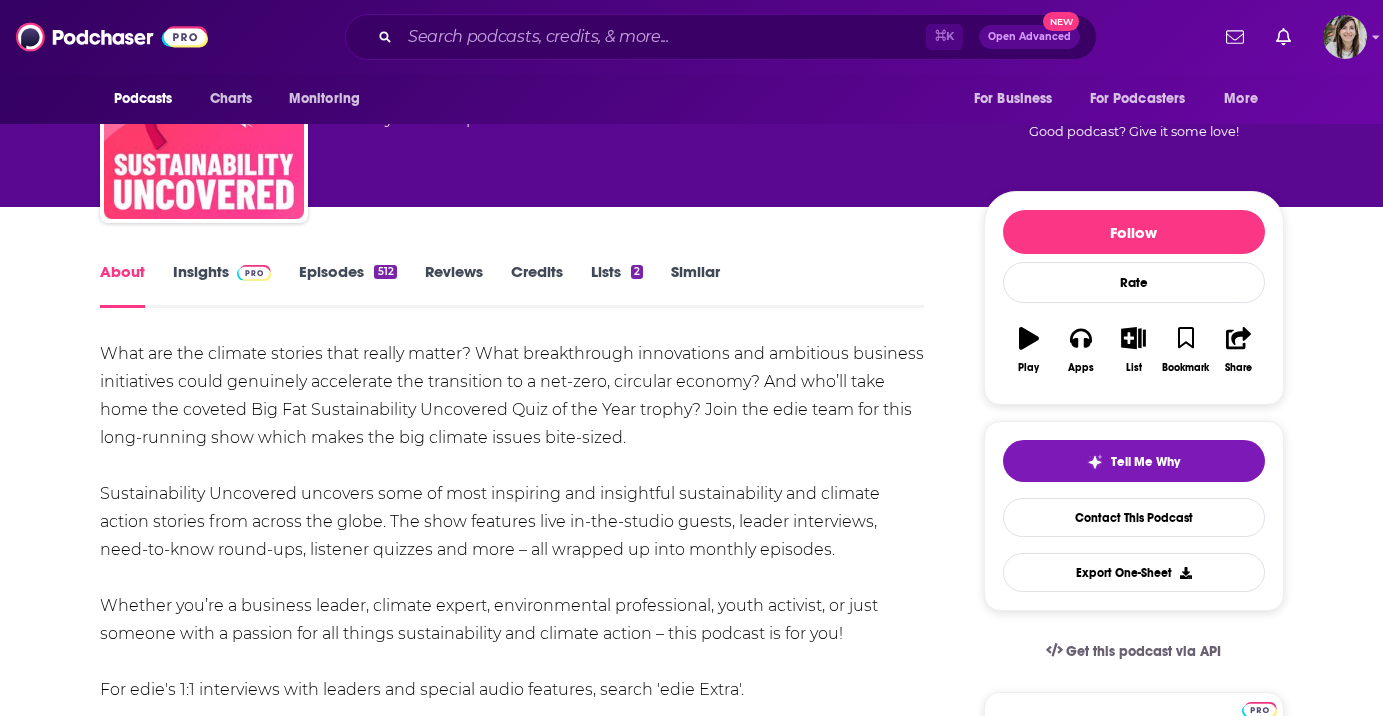scroll, scrollTop: 141, scrollLeft: 0, axis: vertical 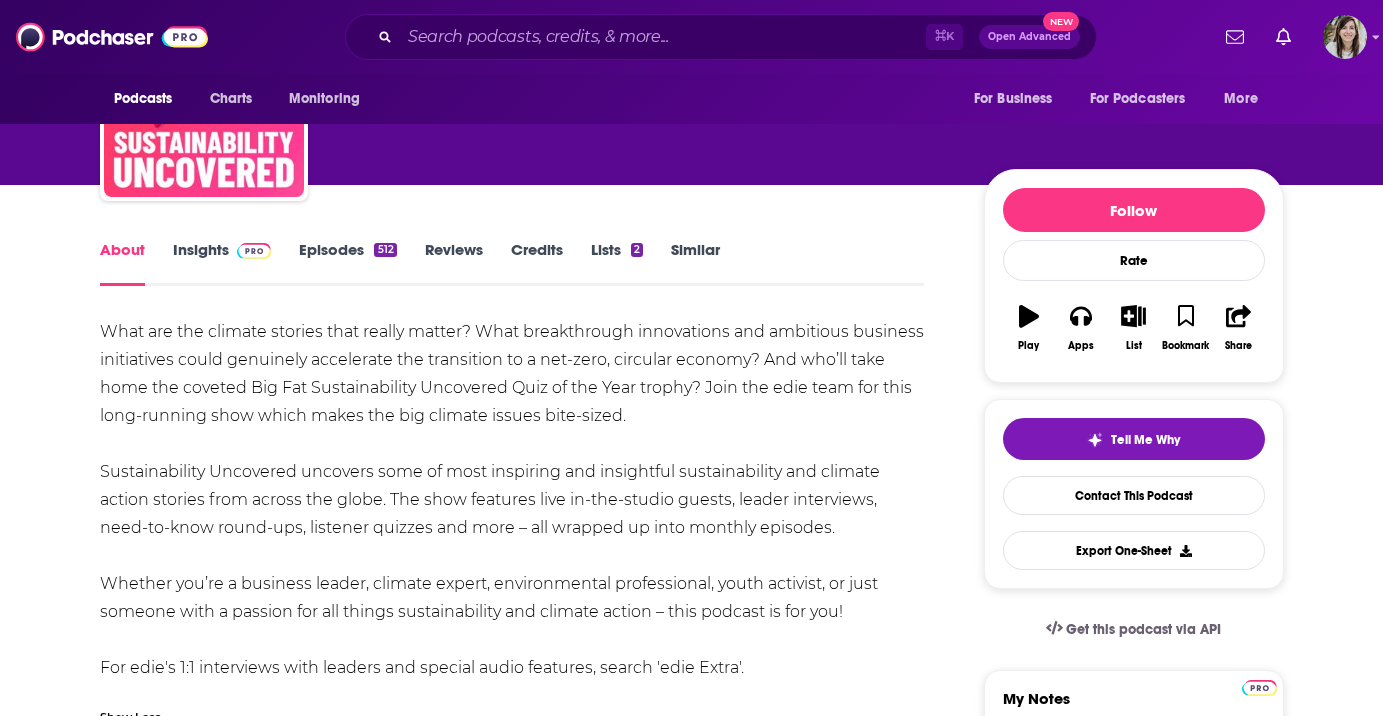 click on "Episodes 512" at bounding box center [347, 263] 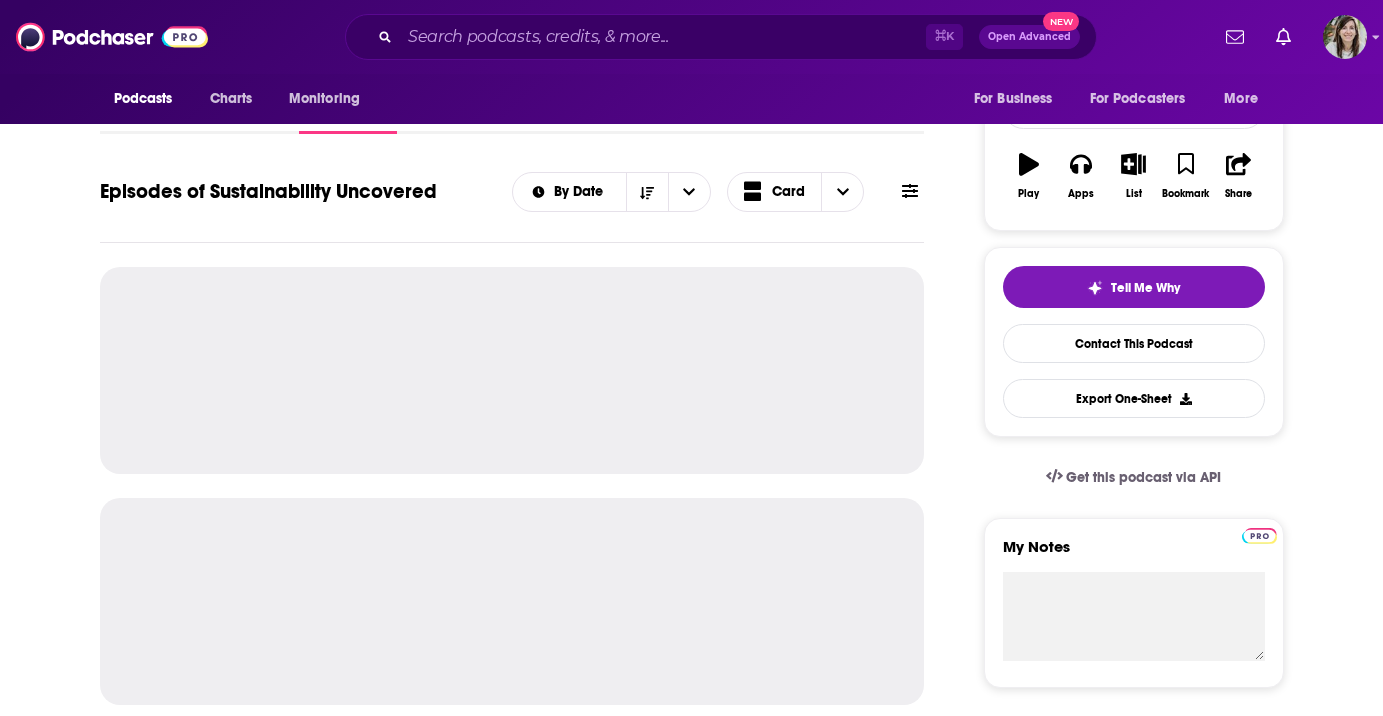 scroll, scrollTop: 292, scrollLeft: 0, axis: vertical 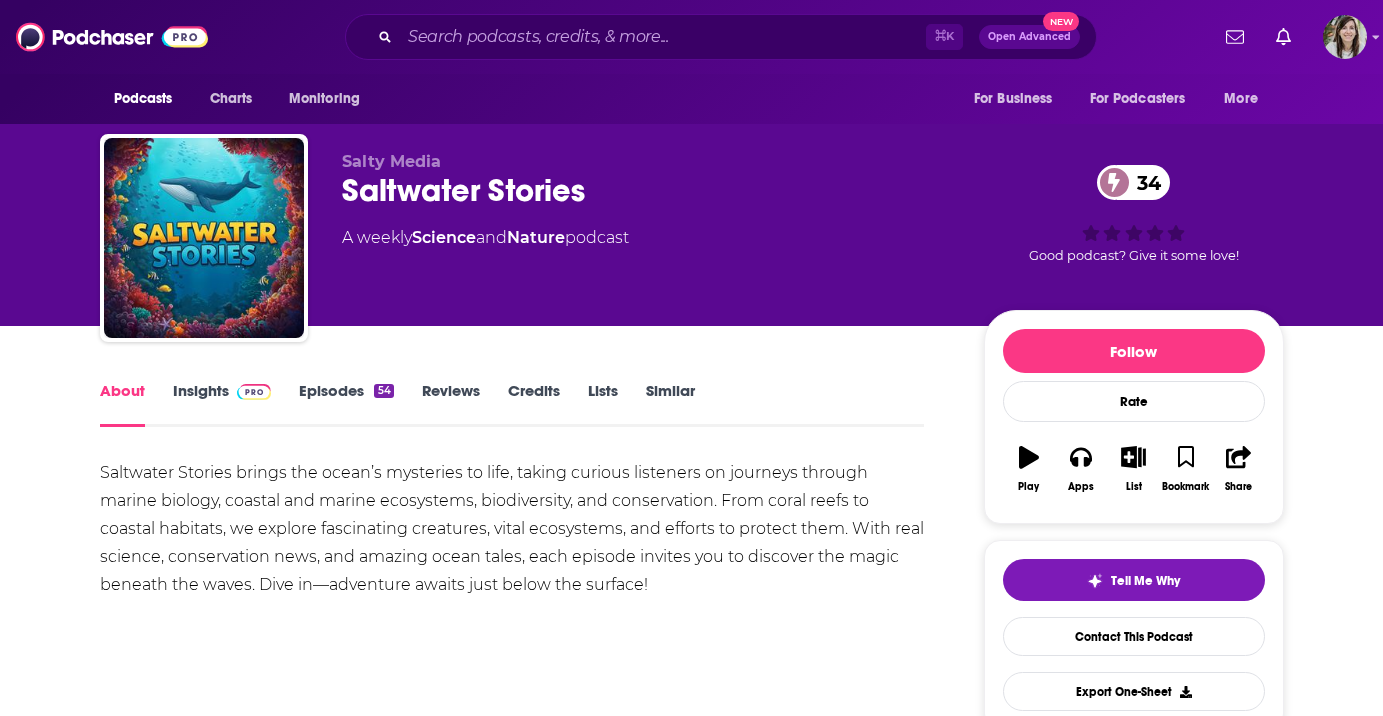 click on "Saltwater Stories 34" at bounding box center [647, 190] 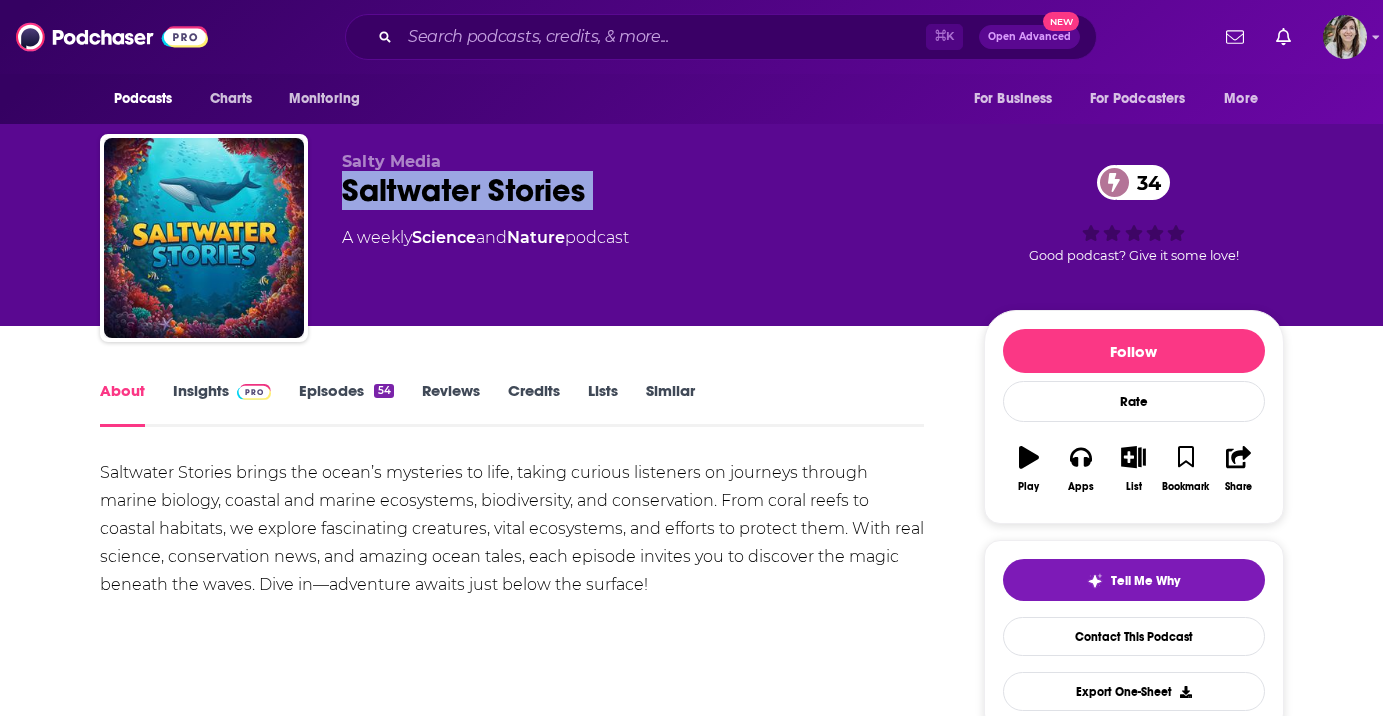 click on "Saltwater Stories 34" at bounding box center (647, 190) 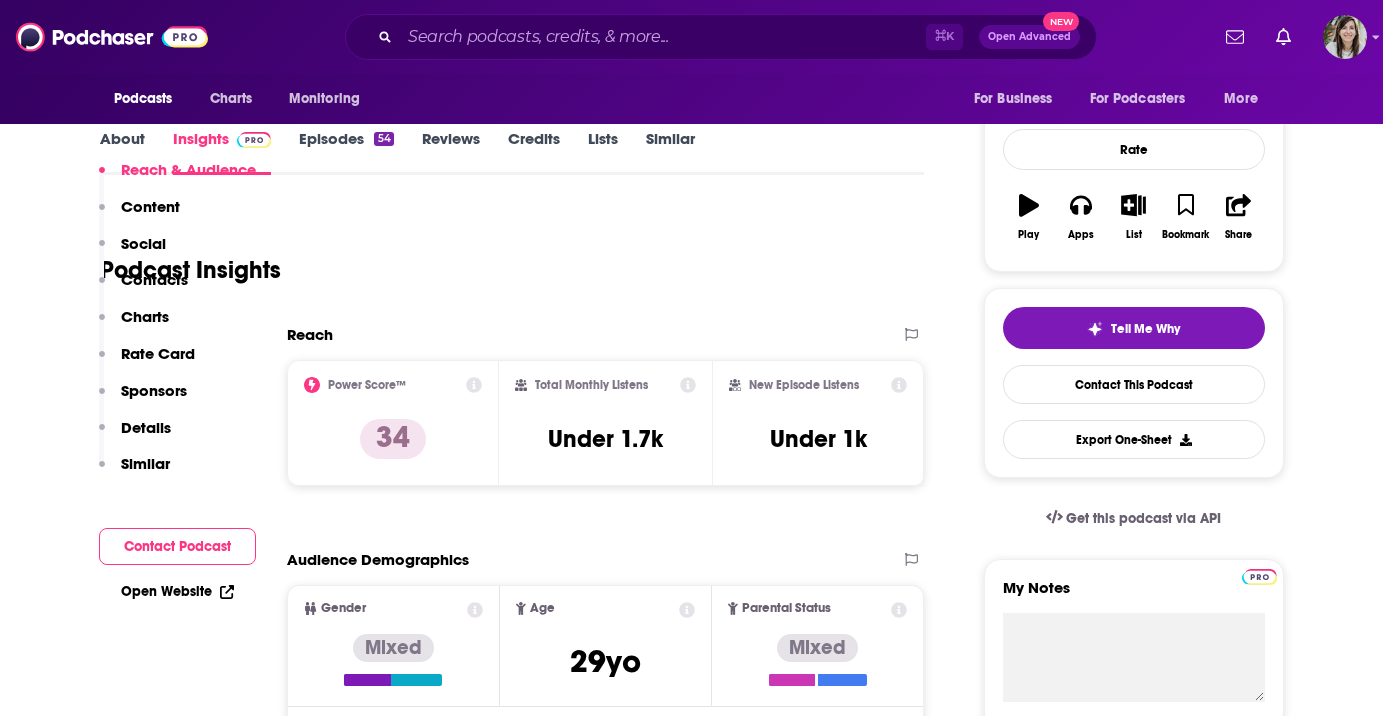 scroll, scrollTop: 764, scrollLeft: 0, axis: vertical 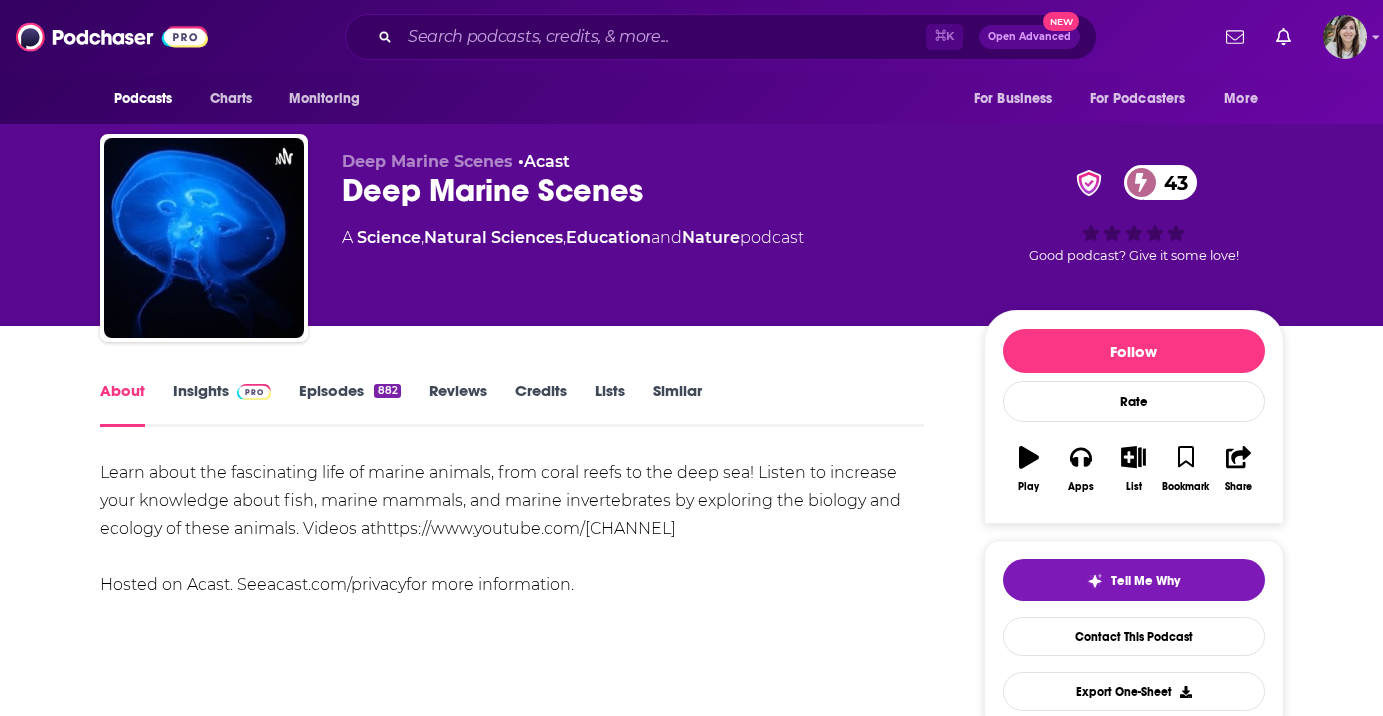 click on "Insights" at bounding box center (222, 404) 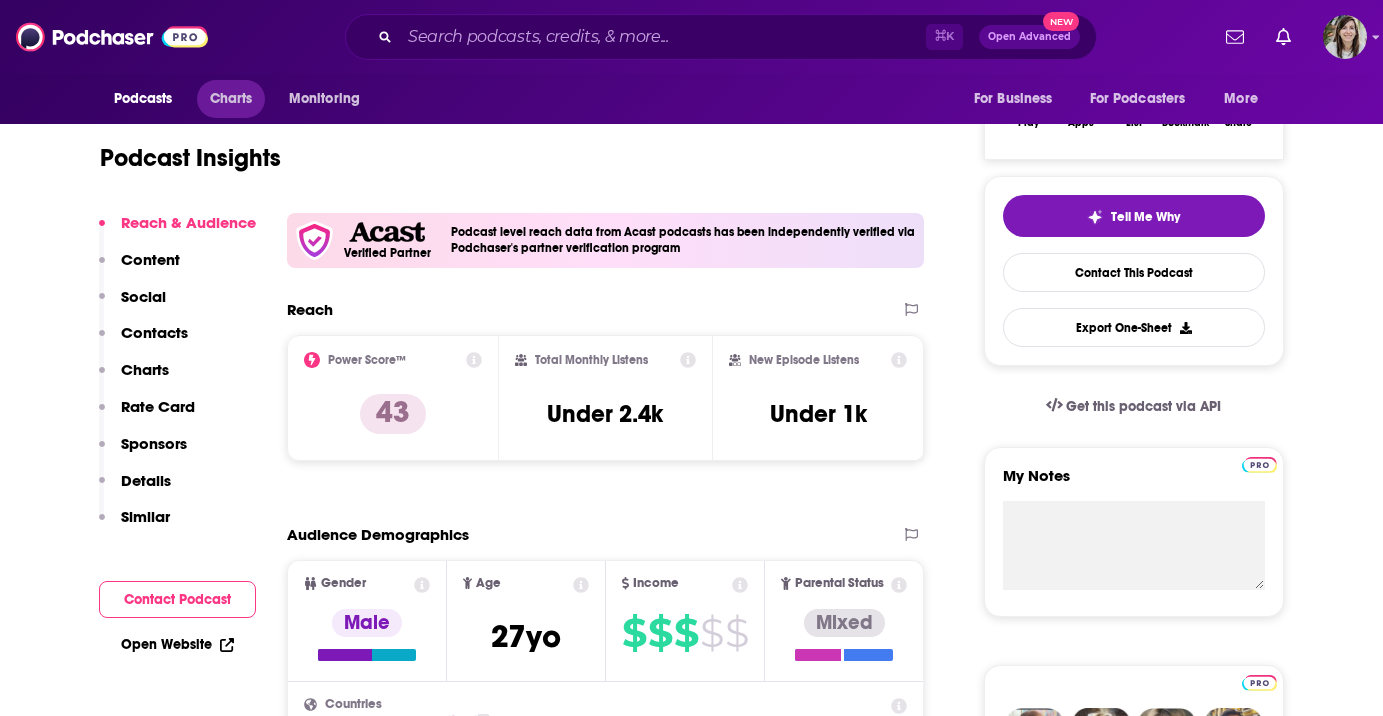 scroll, scrollTop: 0, scrollLeft: 0, axis: both 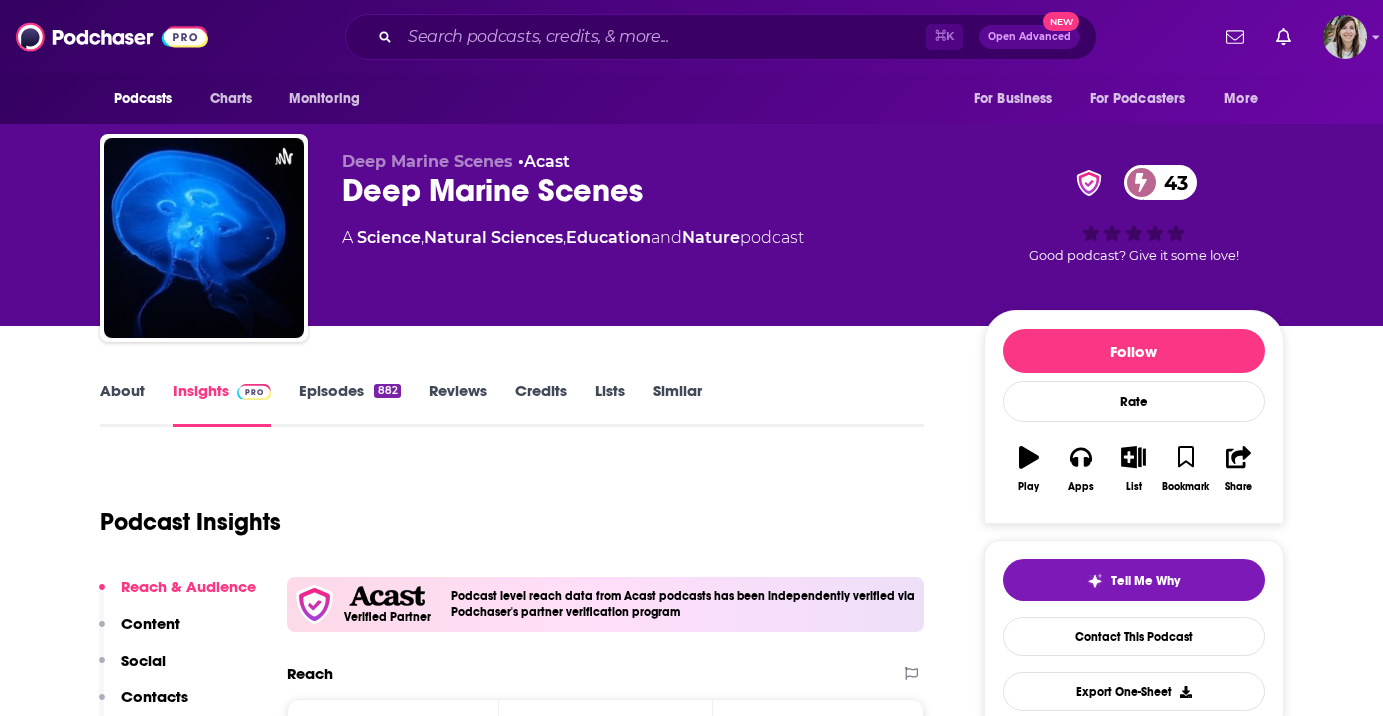 click on "Age [AGE] yo Income [CURRENCY] [CURRENCY] [CURRENCY] [CURRENCY] Parental Status Mixed Countries 1 United States 2 India 3 Indonesia 4 Philippines 5 Canada Top Cities [CITY], [STATE] , [CITY], [STATE] , [CITY], [STATE] , [CITY] , [CITY], [STATE] , [CITY] Interests Psychological therapy , Mental illness , Healthcare , Education , Society - Work , Friends, Family & Relationships Jobs Psychotherapists , Psychologists , Physical Therapists , Technicians , Medical Technologists , TVs/Radio Presenters Ethnicities White / Caucasian , African American , Hispanic , Asian Show More" at bounding box center (692, 2632) 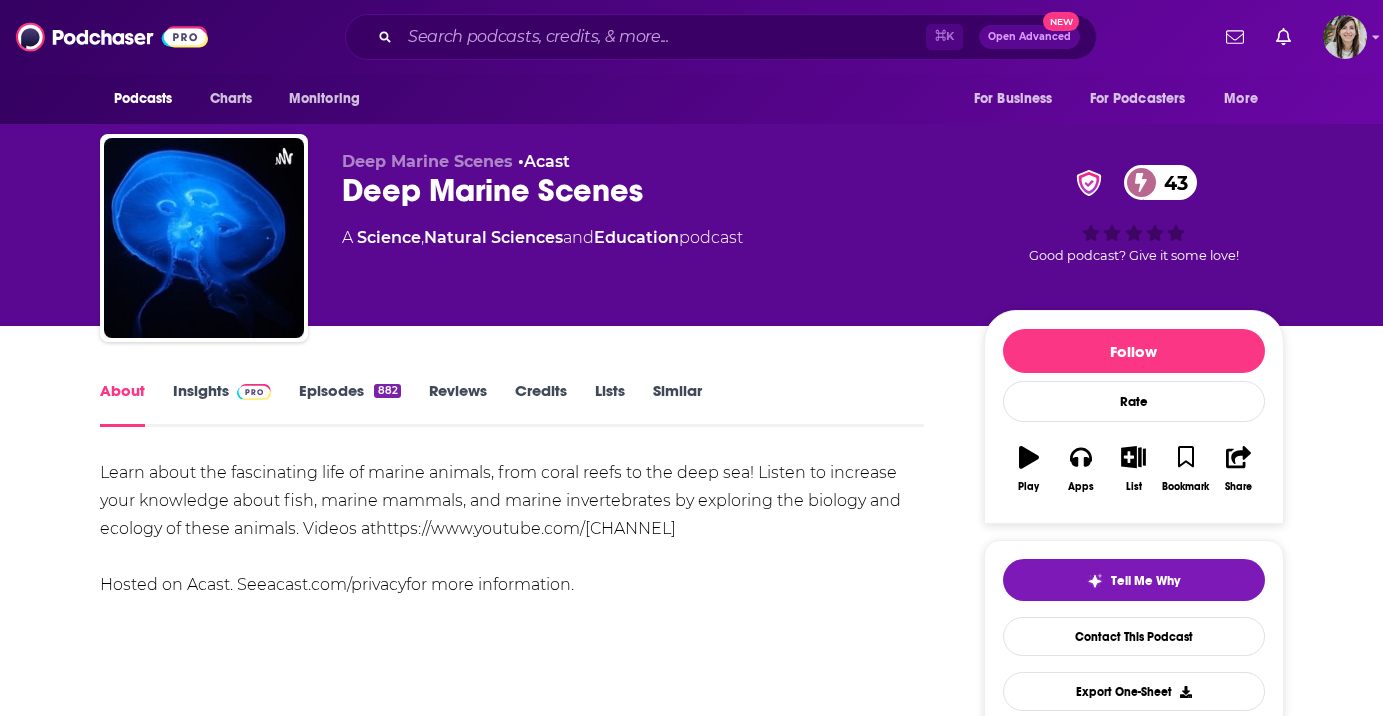 drag, startPoint x: 379, startPoint y: 528, endPoint x: 694, endPoint y: 526, distance: 315.00635 